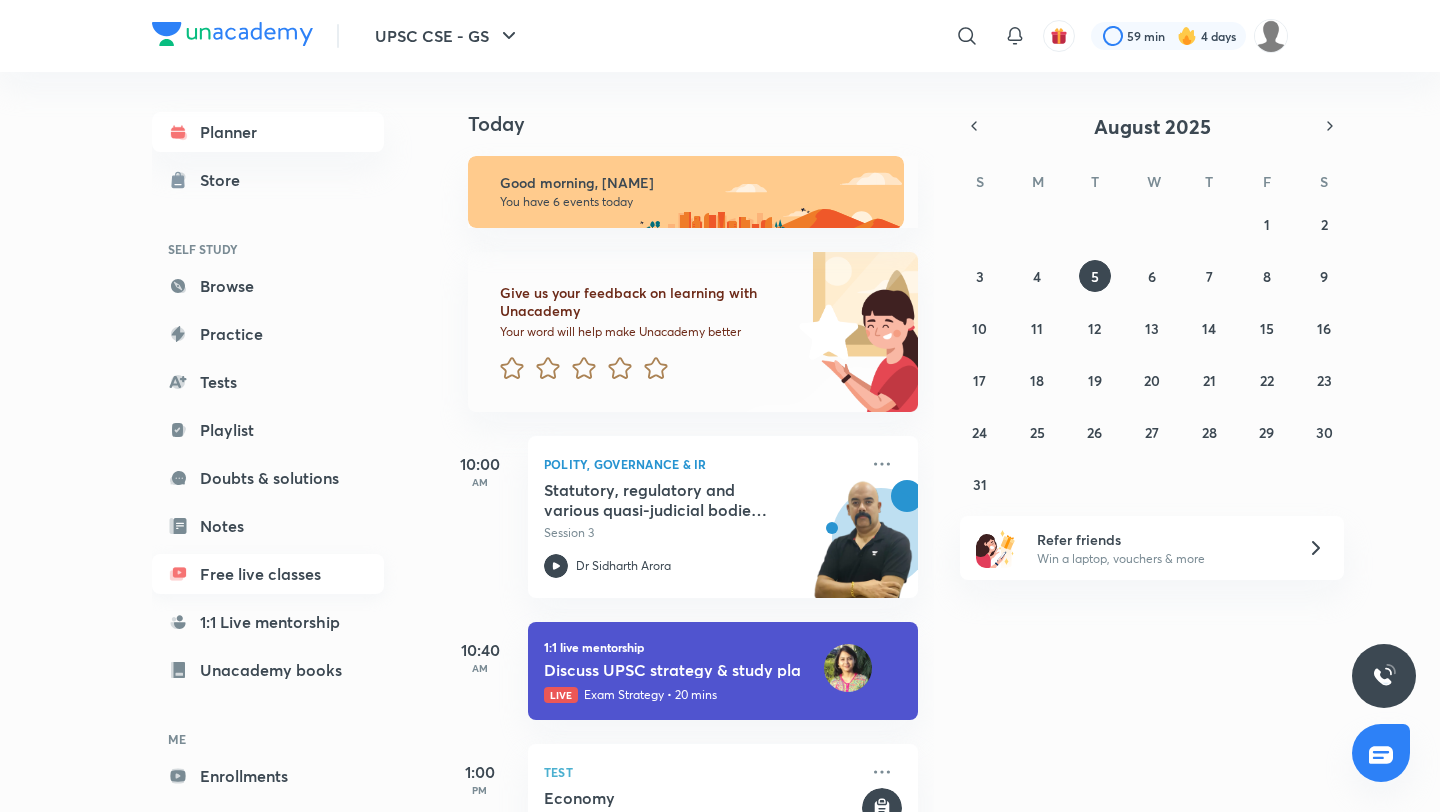 scroll, scrollTop: 0, scrollLeft: 0, axis: both 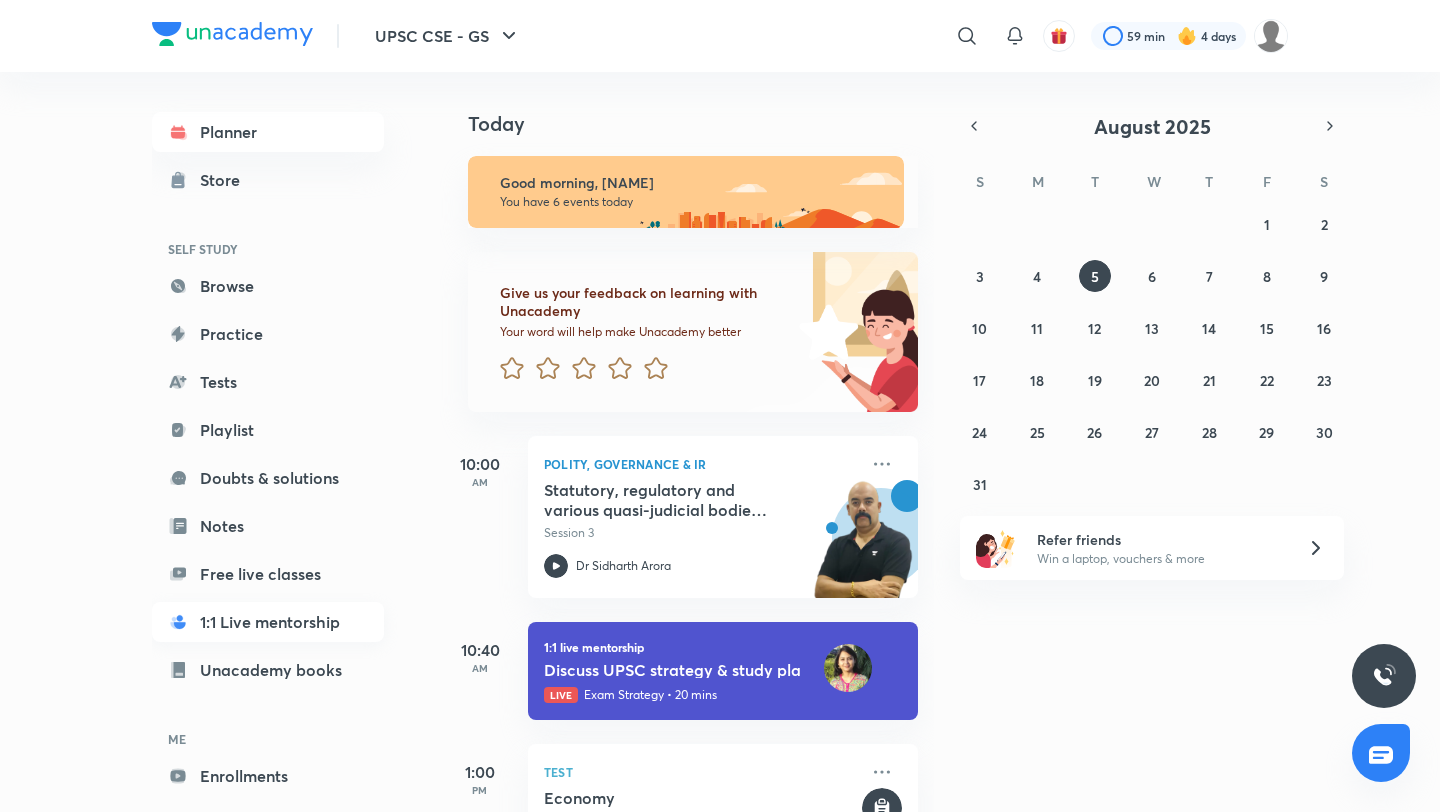 click on "1:1 Live mentorship" at bounding box center [268, 622] 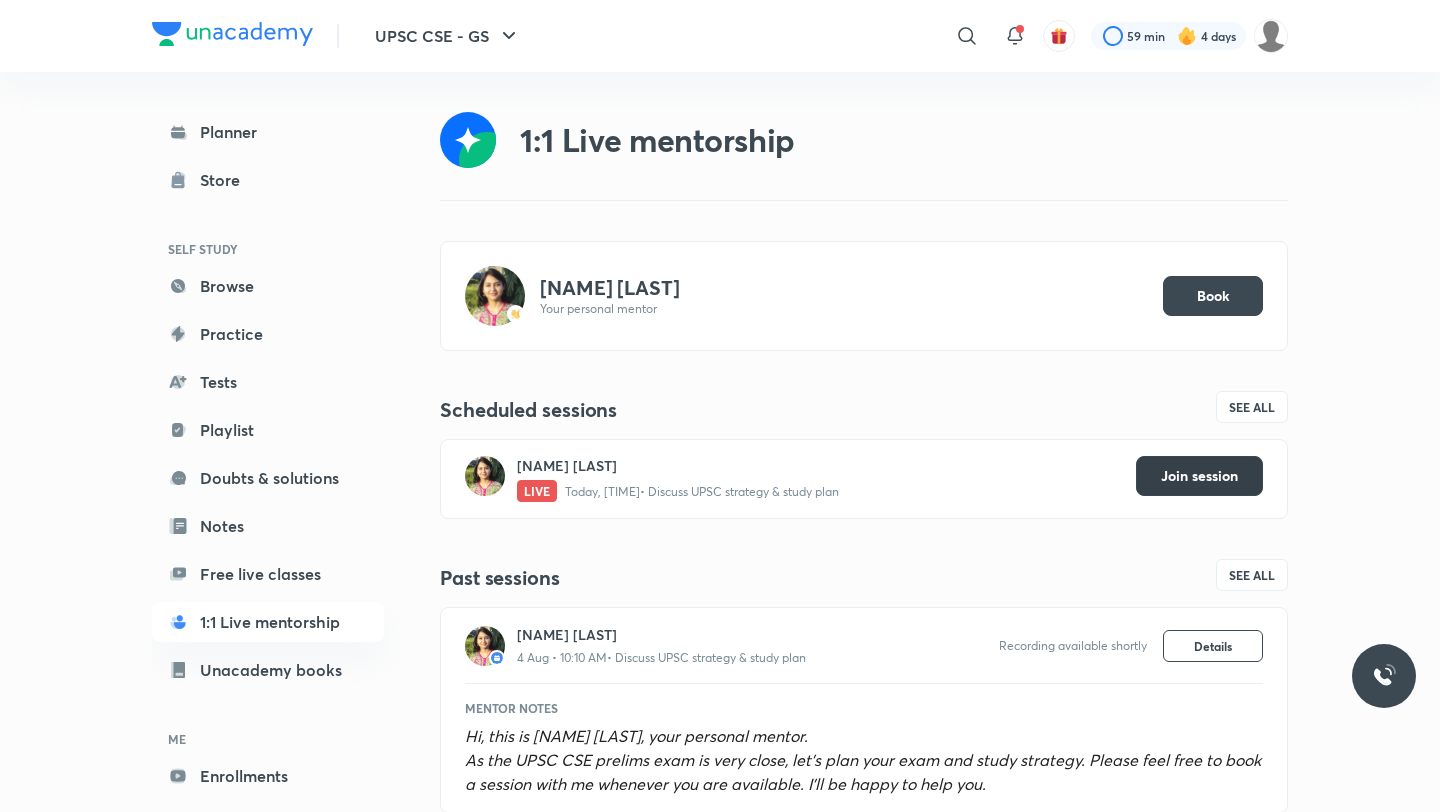 click on "Join session" at bounding box center [1199, 476] 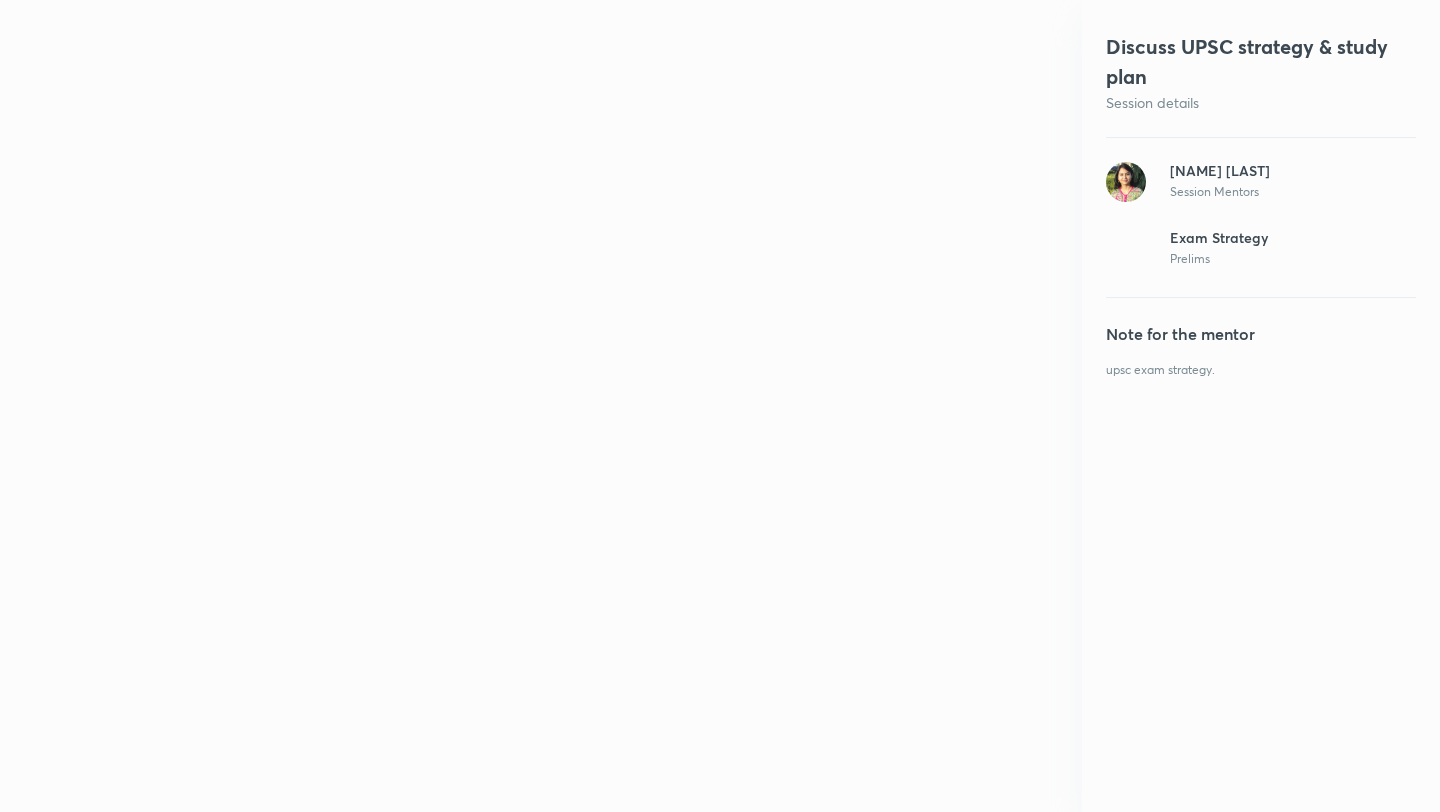 click on "Discuss UPSC strategy & study plan Session details [NAME] [LAST] Session Mentors Exam Strategy Prelims Note for the mentor upsc exam strategy." at bounding box center [1261, 406] 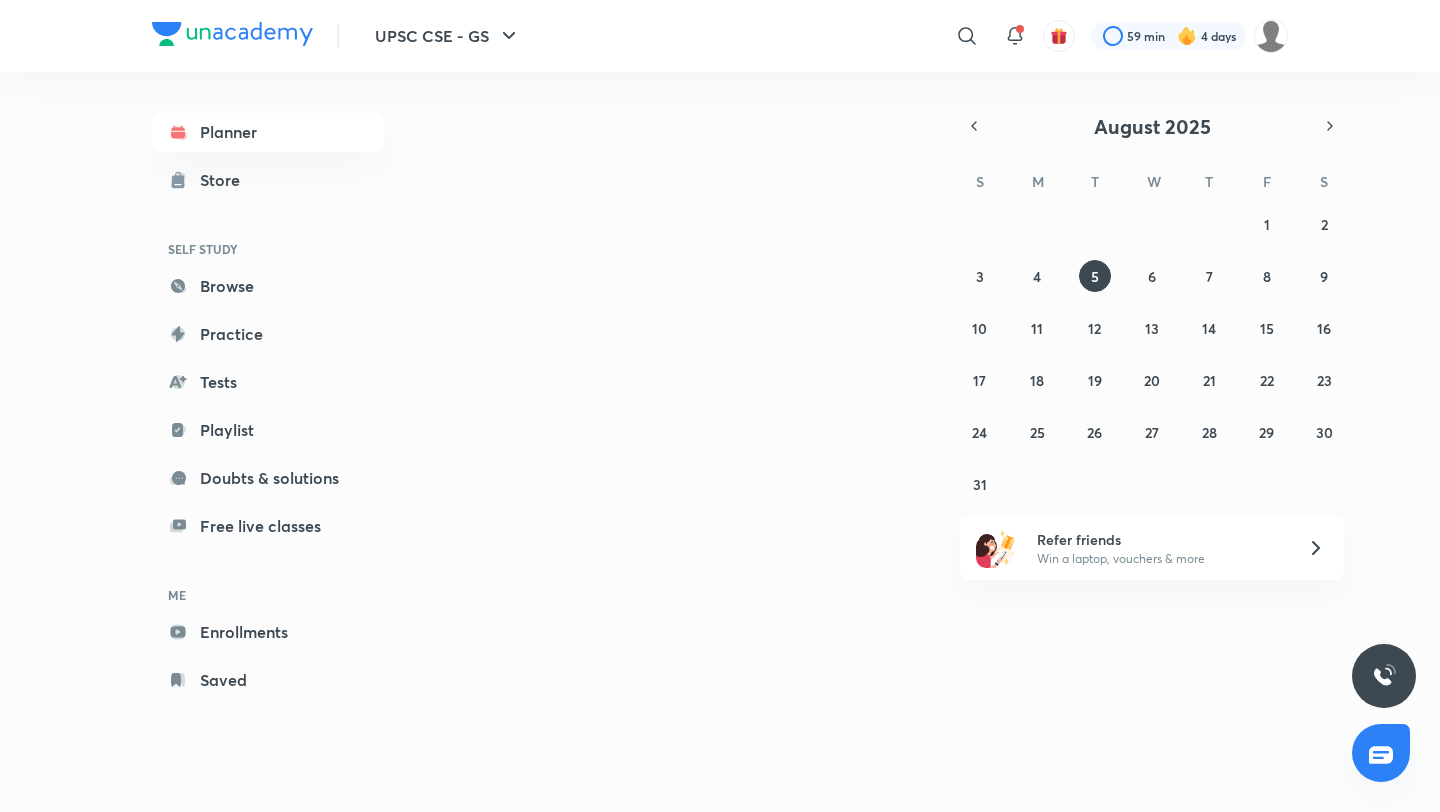 scroll, scrollTop: 0, scrollLeft: 0, axis: both 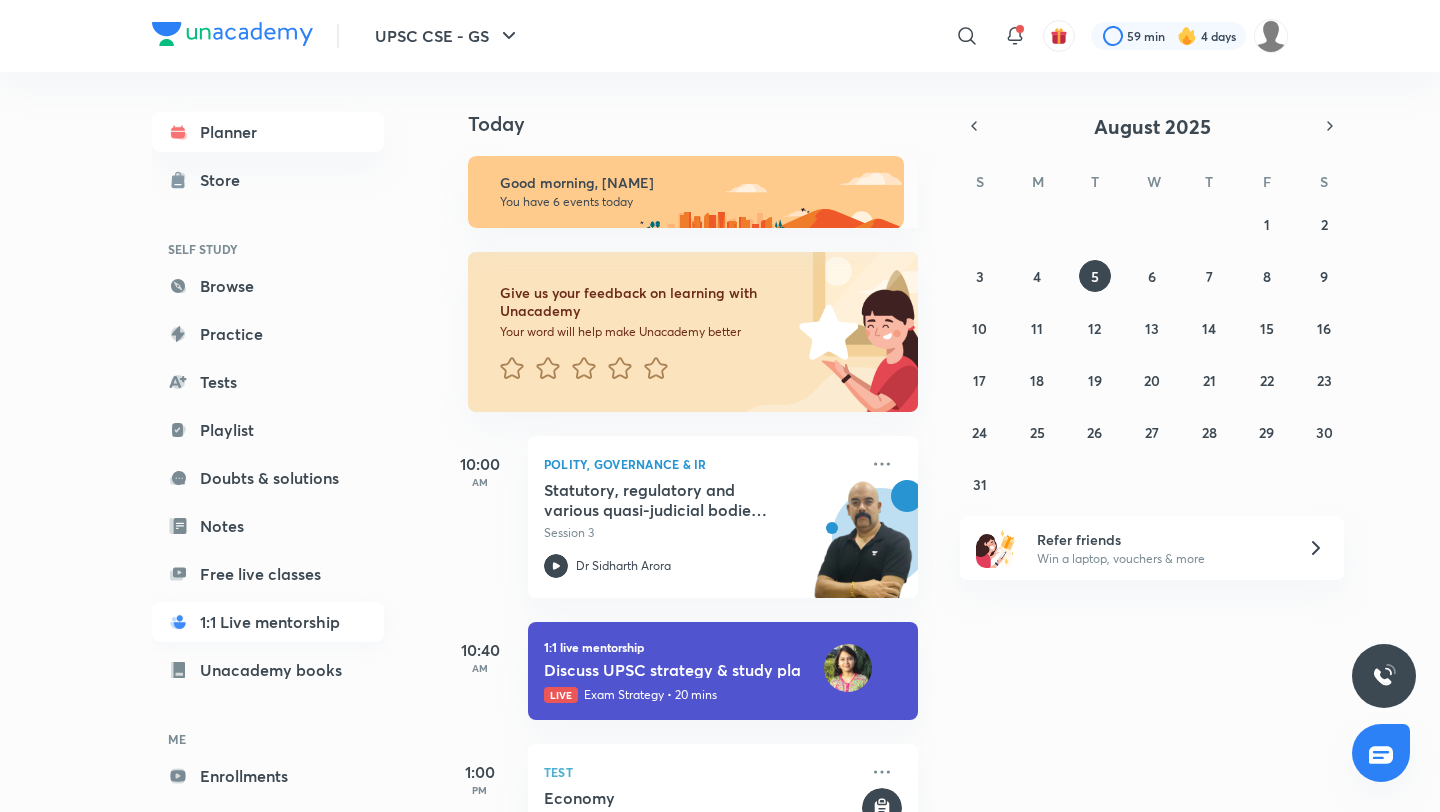 click on "1:1 Live mentorship" at bounding box center (268, 622) 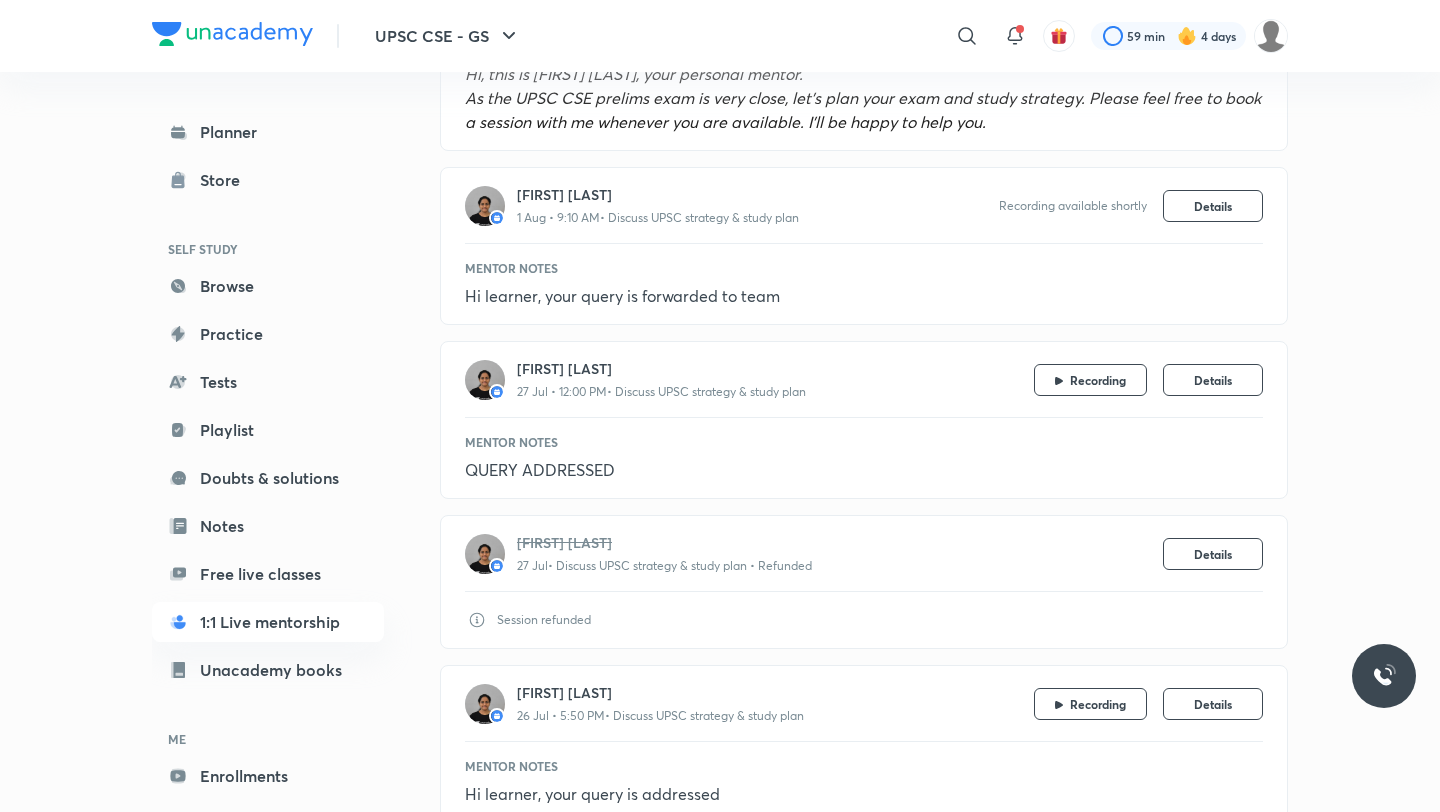 scroll, scrollTop: 667, scrollLeft: 0, axis: vertical 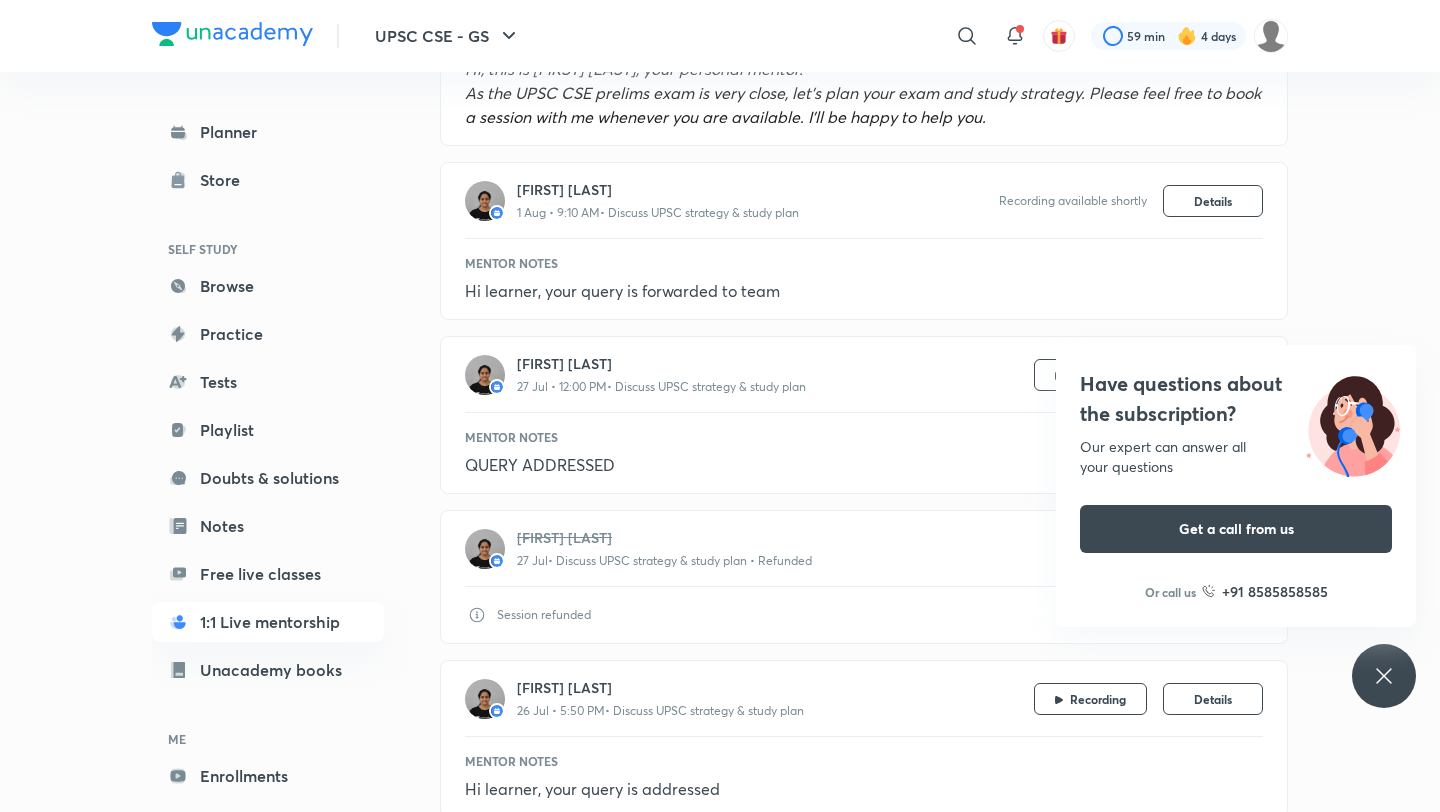 click on "Have questions about the subscription? Our expert can answer all your questions Get a call from us Or call us +91 8585858585" at bounding box center [1384, 676] 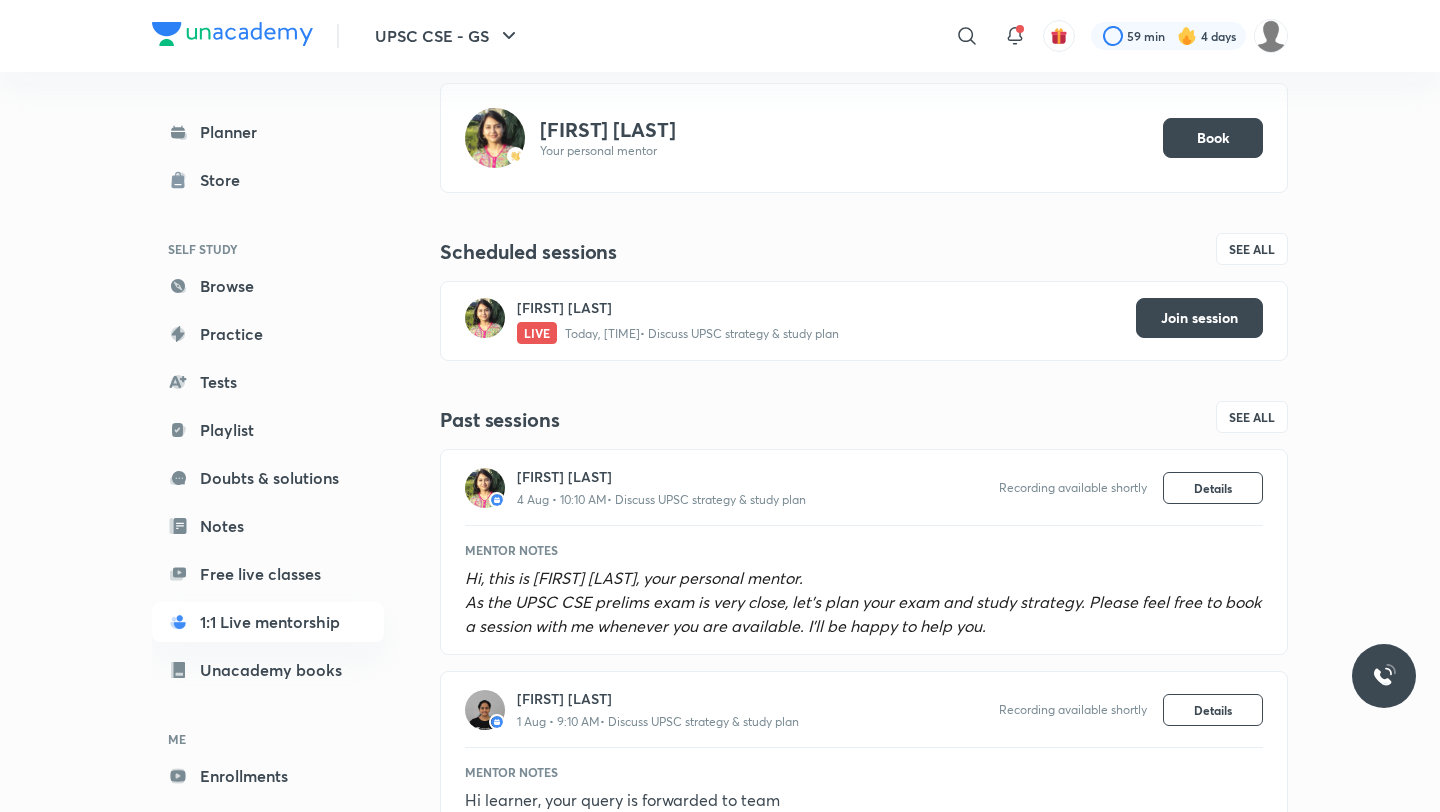 scroll, scrollTop: 155, scrollLeft: 0, axis: vertical 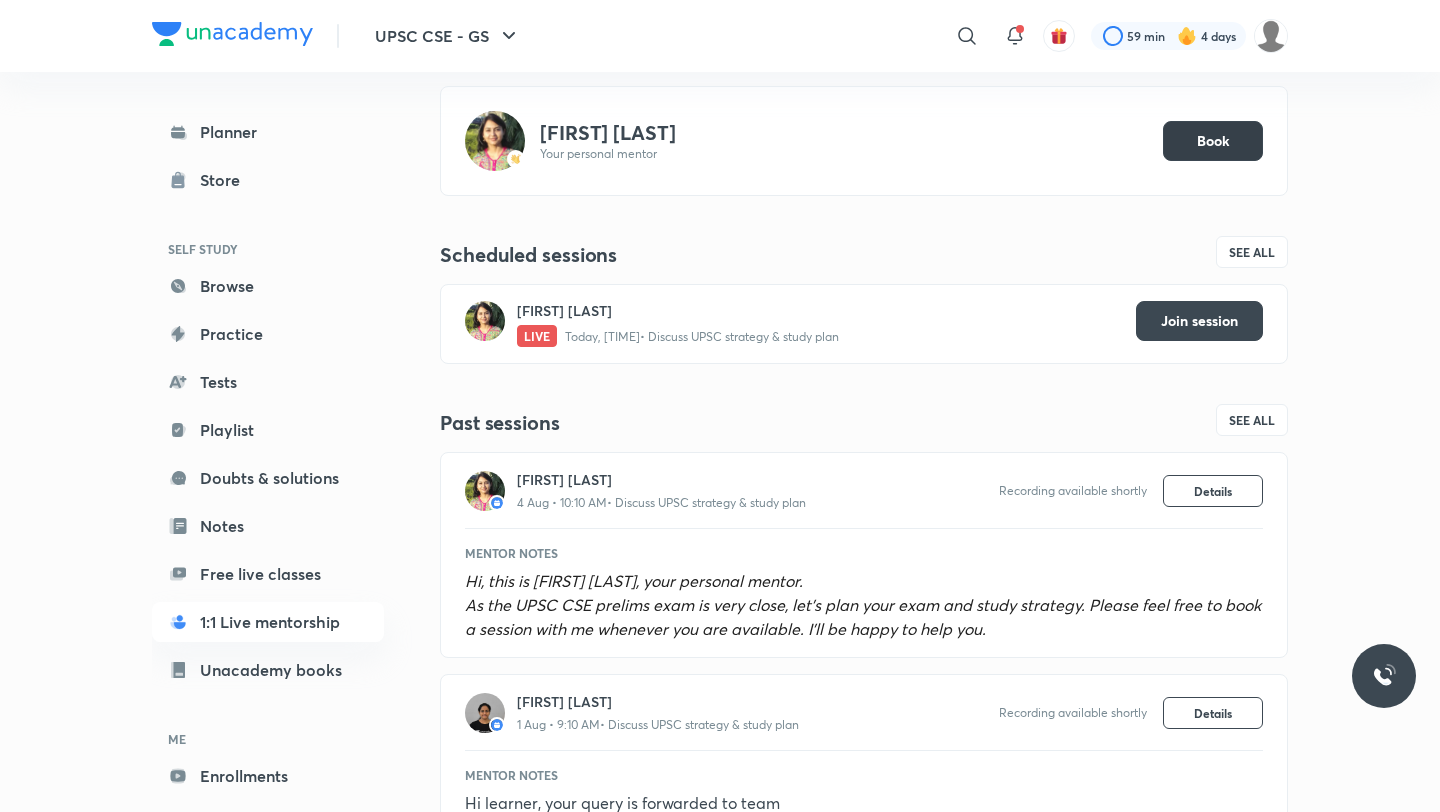 click on "Book" at bounding box center (1213, 141) 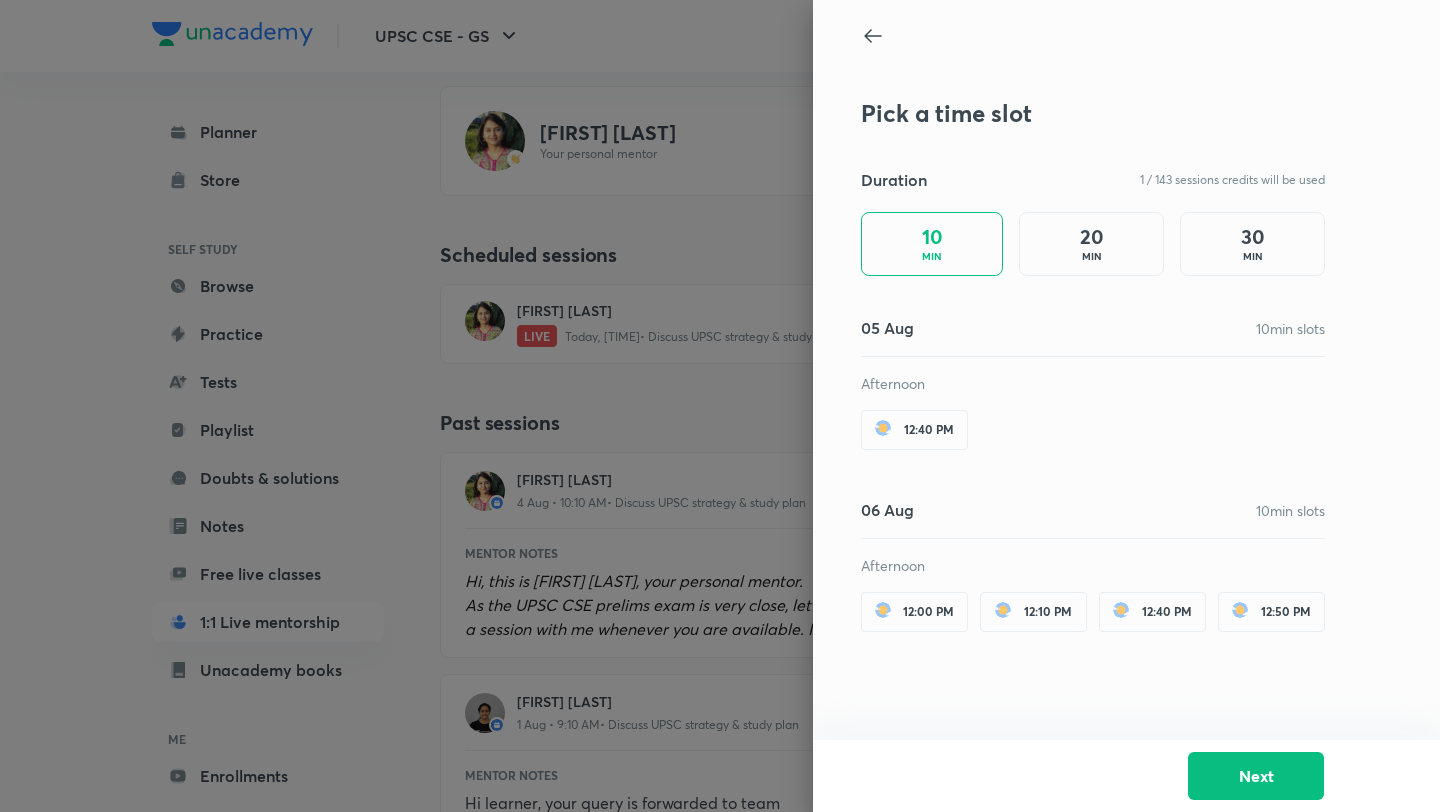 click on "20 MIN" at bounding box center (1091, 244) 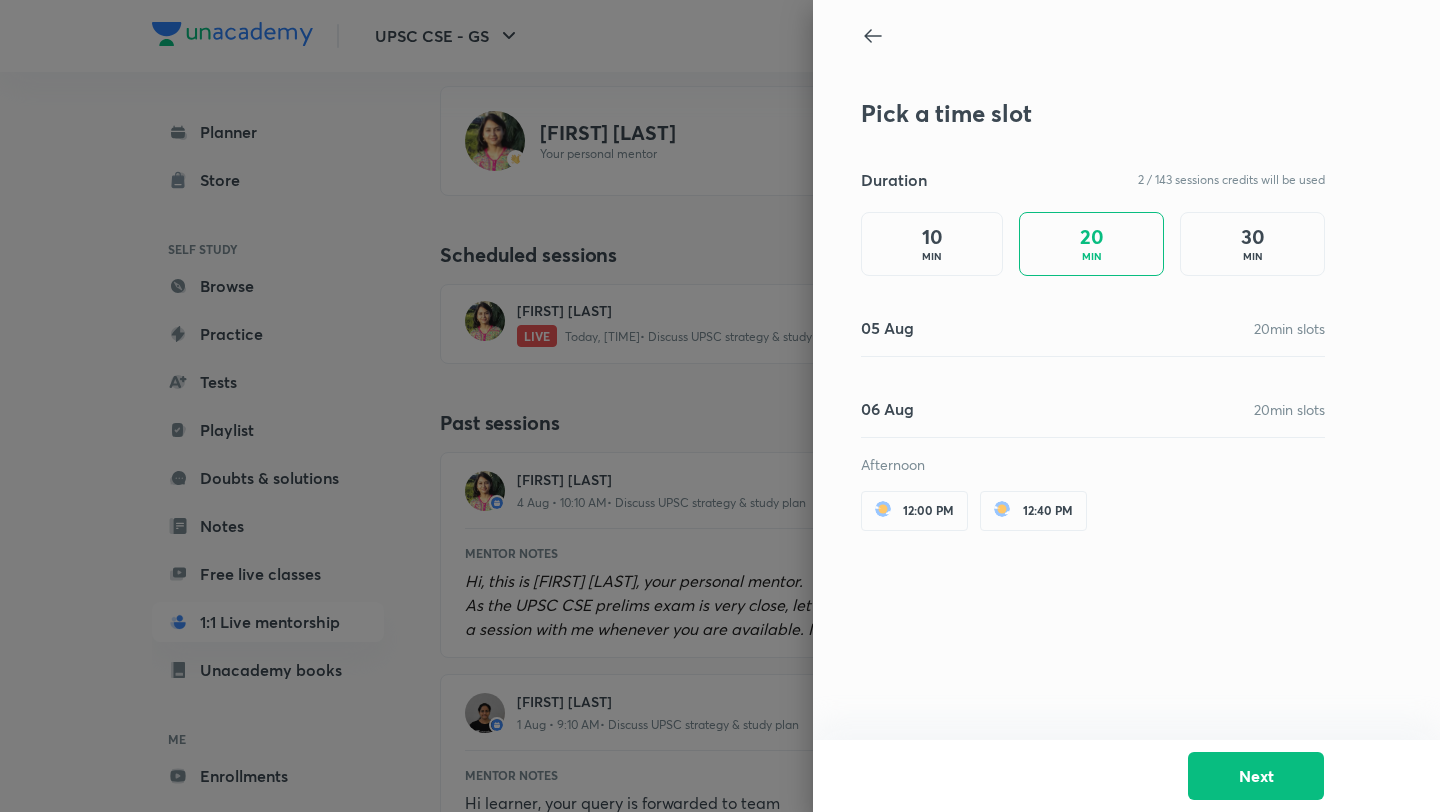 click on "30 MIN" at bounding box center [1252, 244] 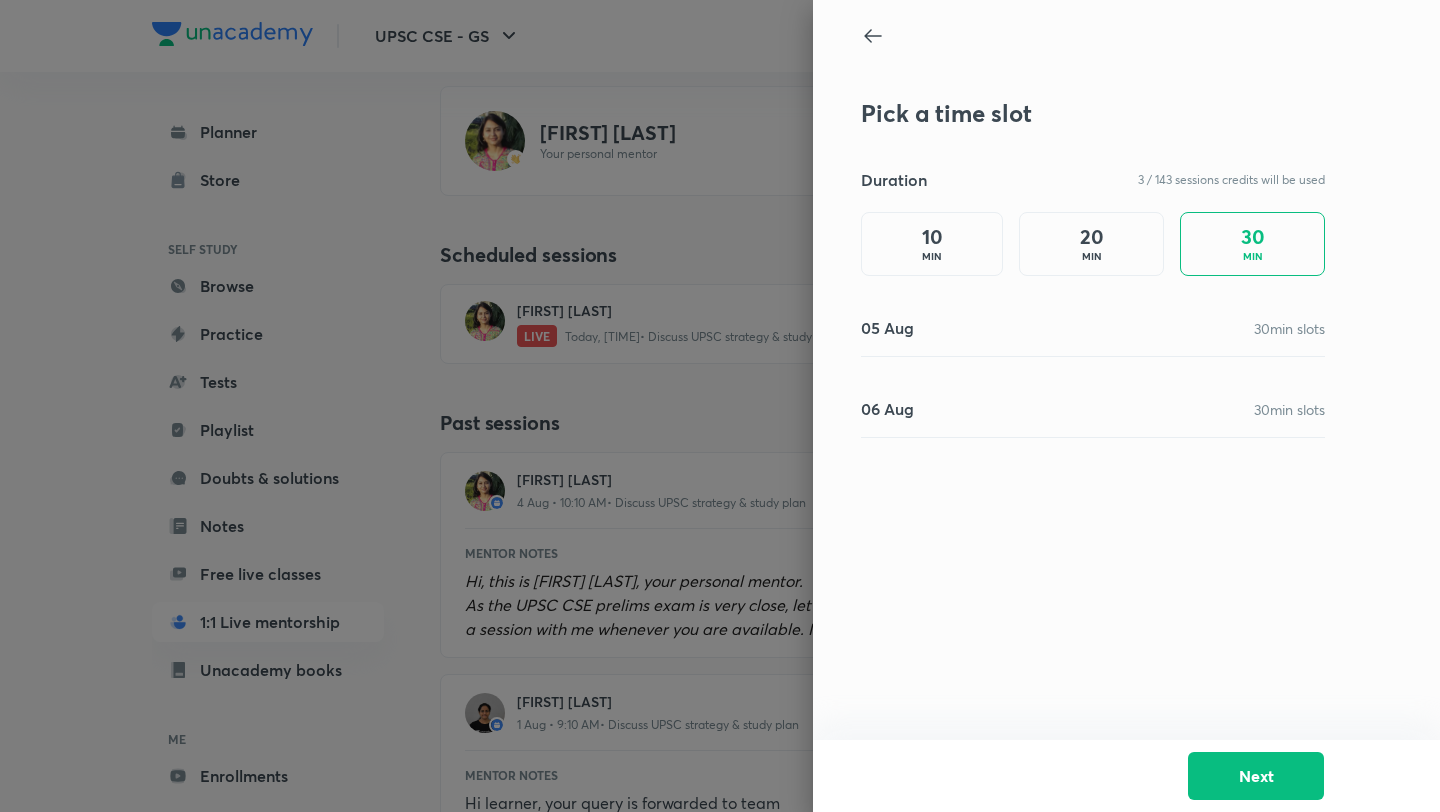 click on "10 MIN" at bounding box center [932, 244] 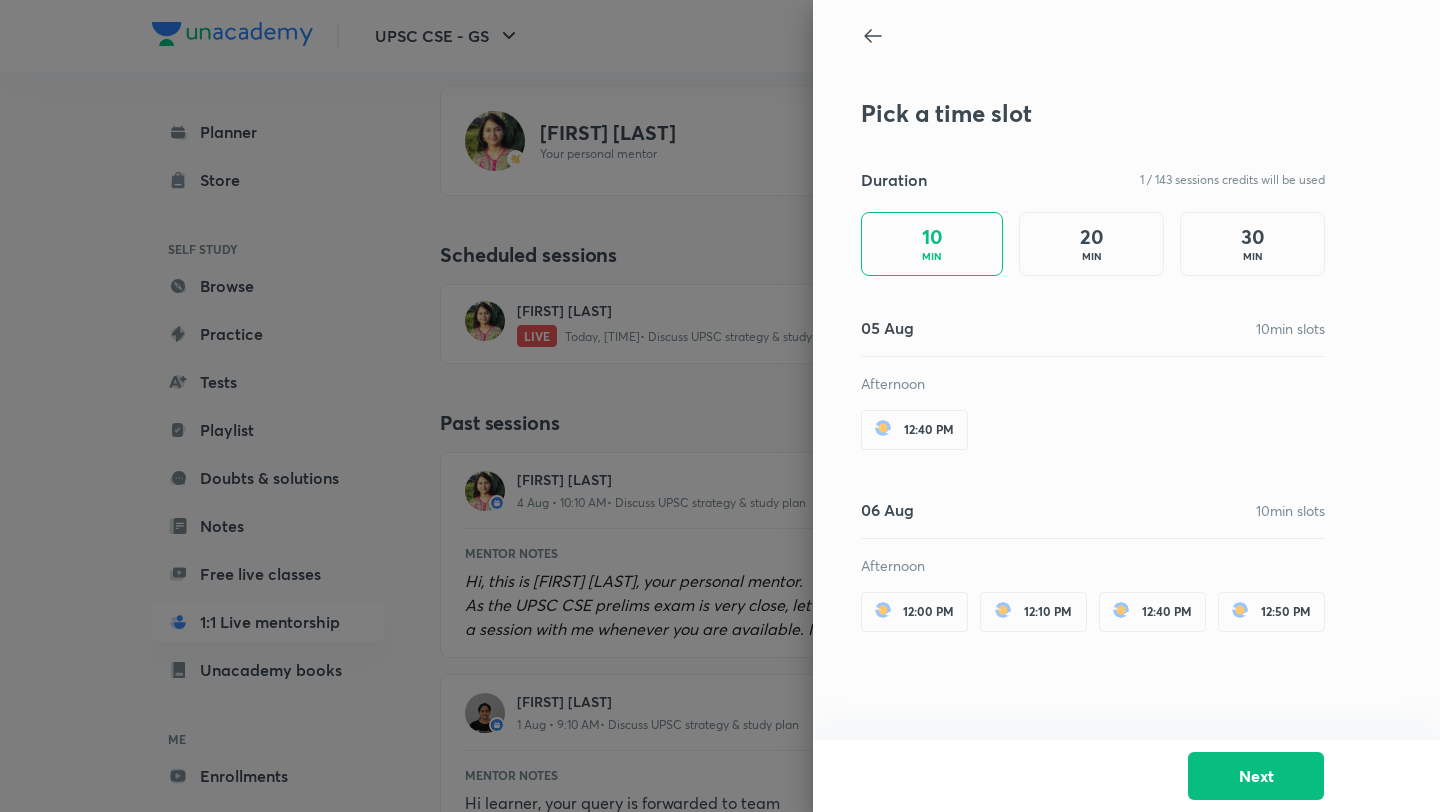 click on "12:40 PM" at bounding box center [914, 430] 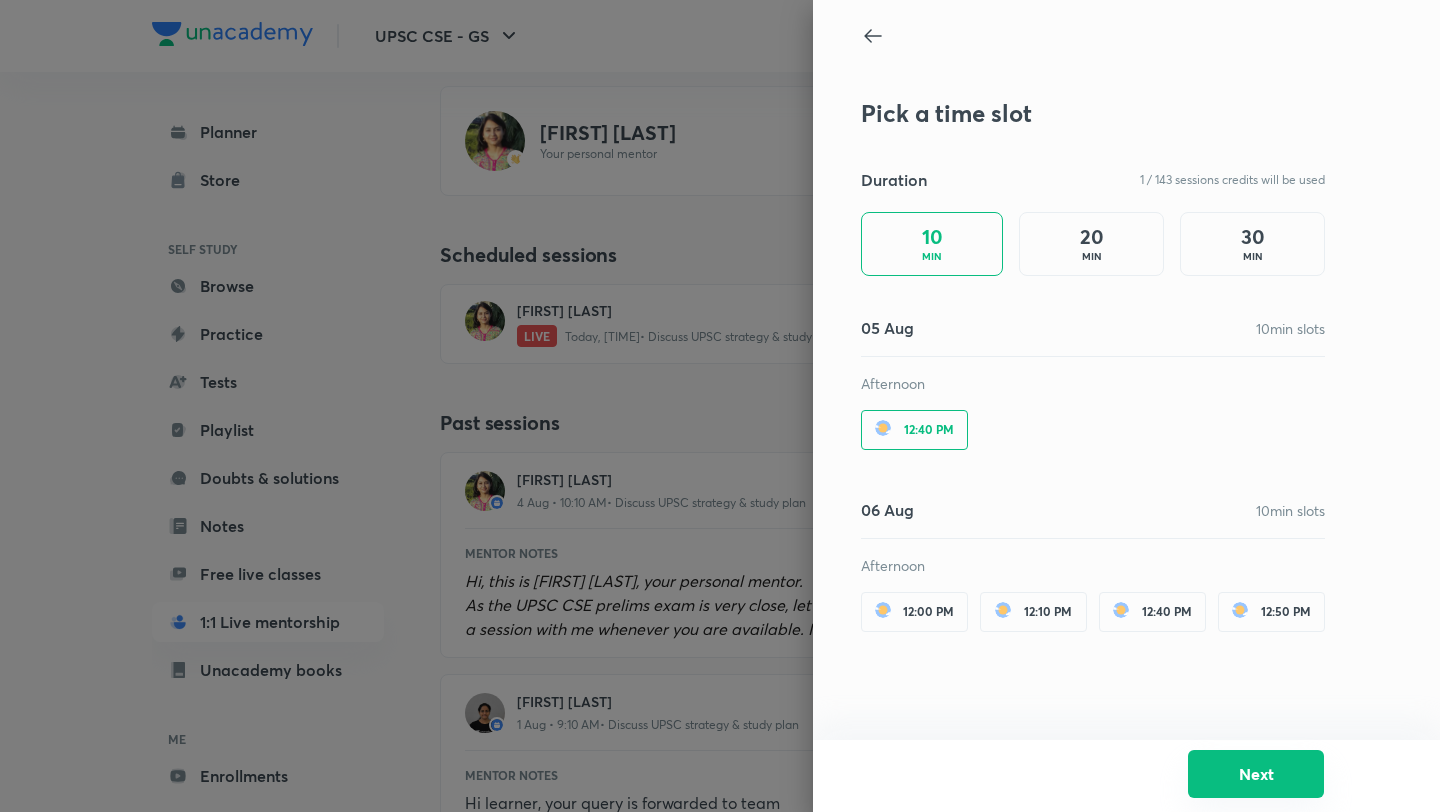 click on "Next" at bounding box center (1256, 774) 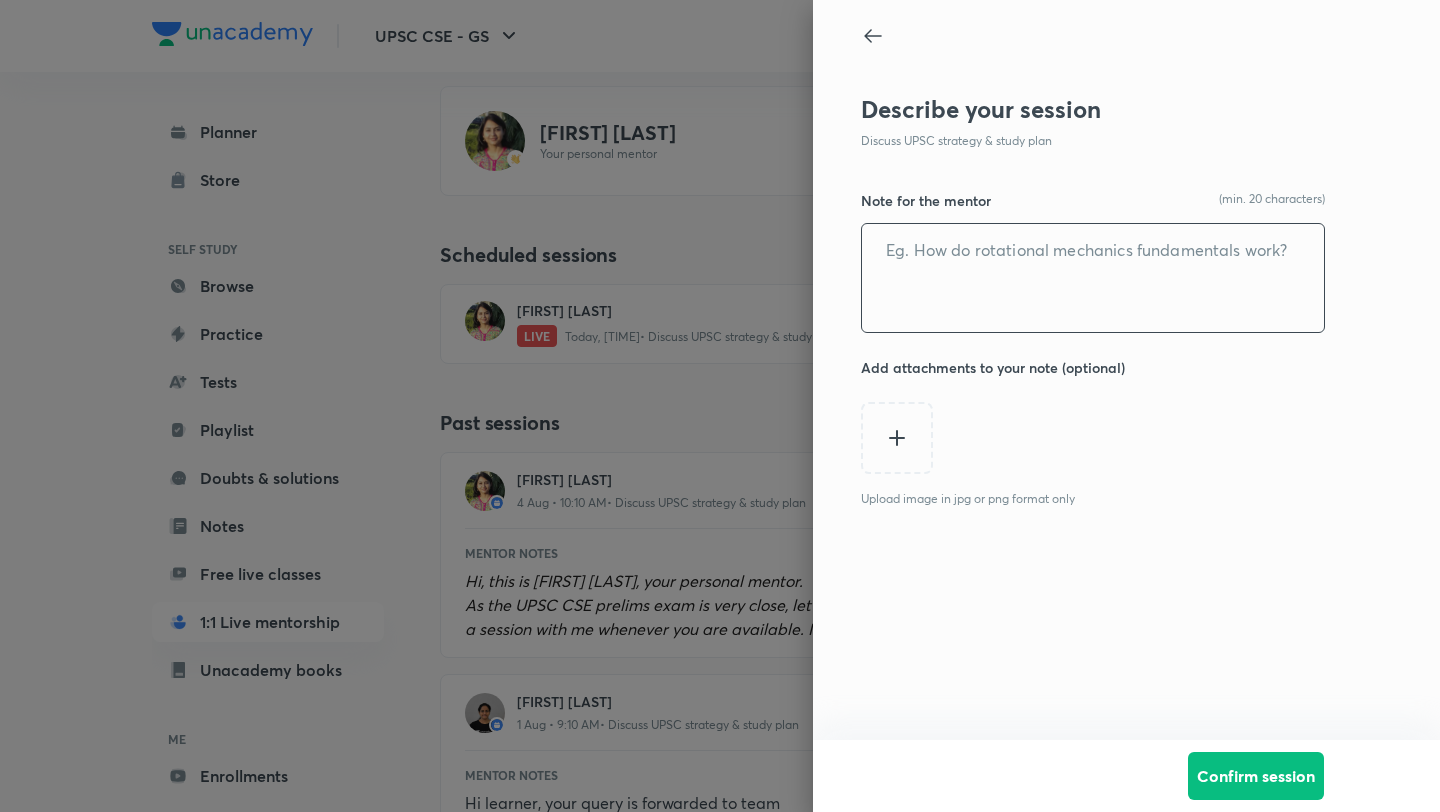 click at bounding box center (1093, 278) 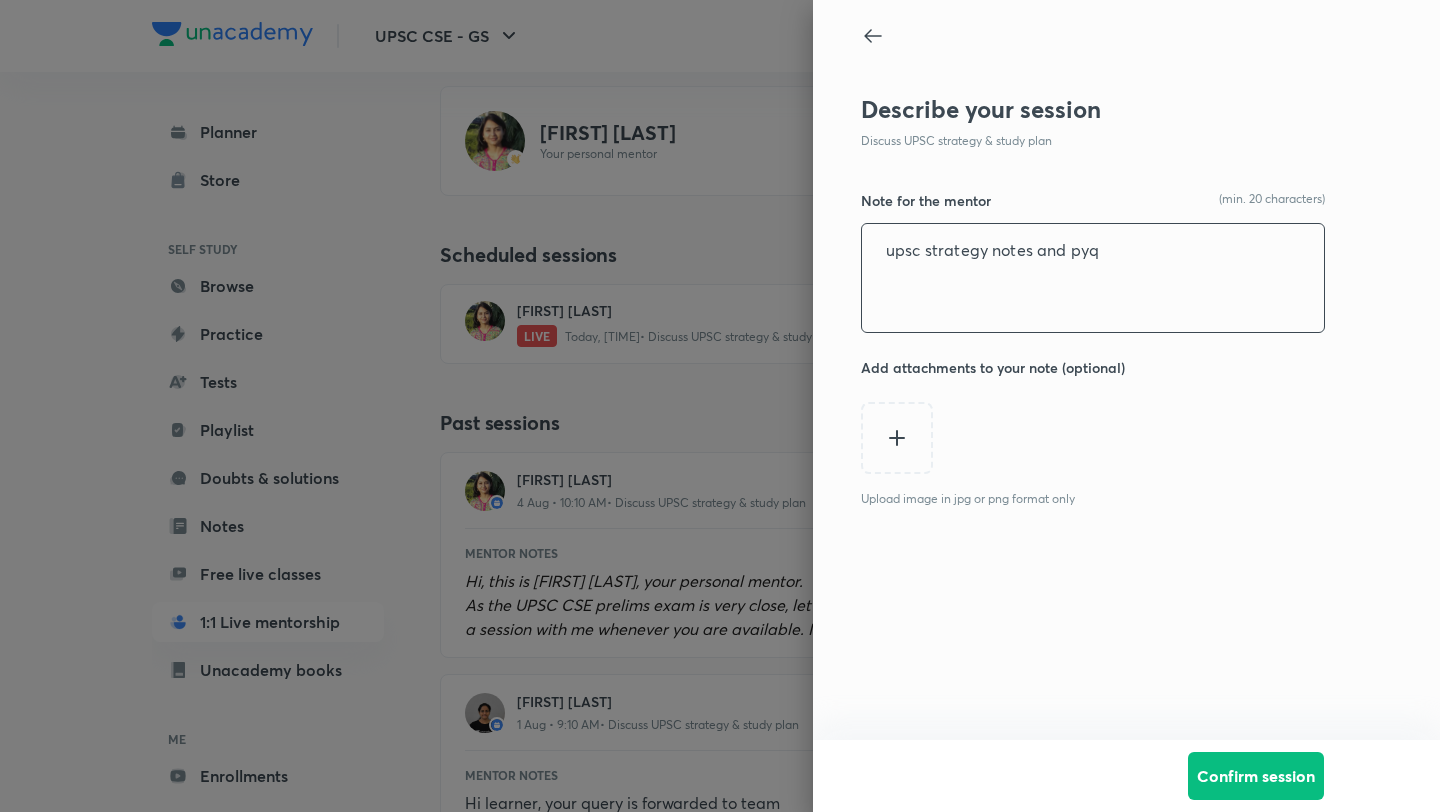 scroll, scrollTop: 61, scrollLeft: 0, axis: vertical 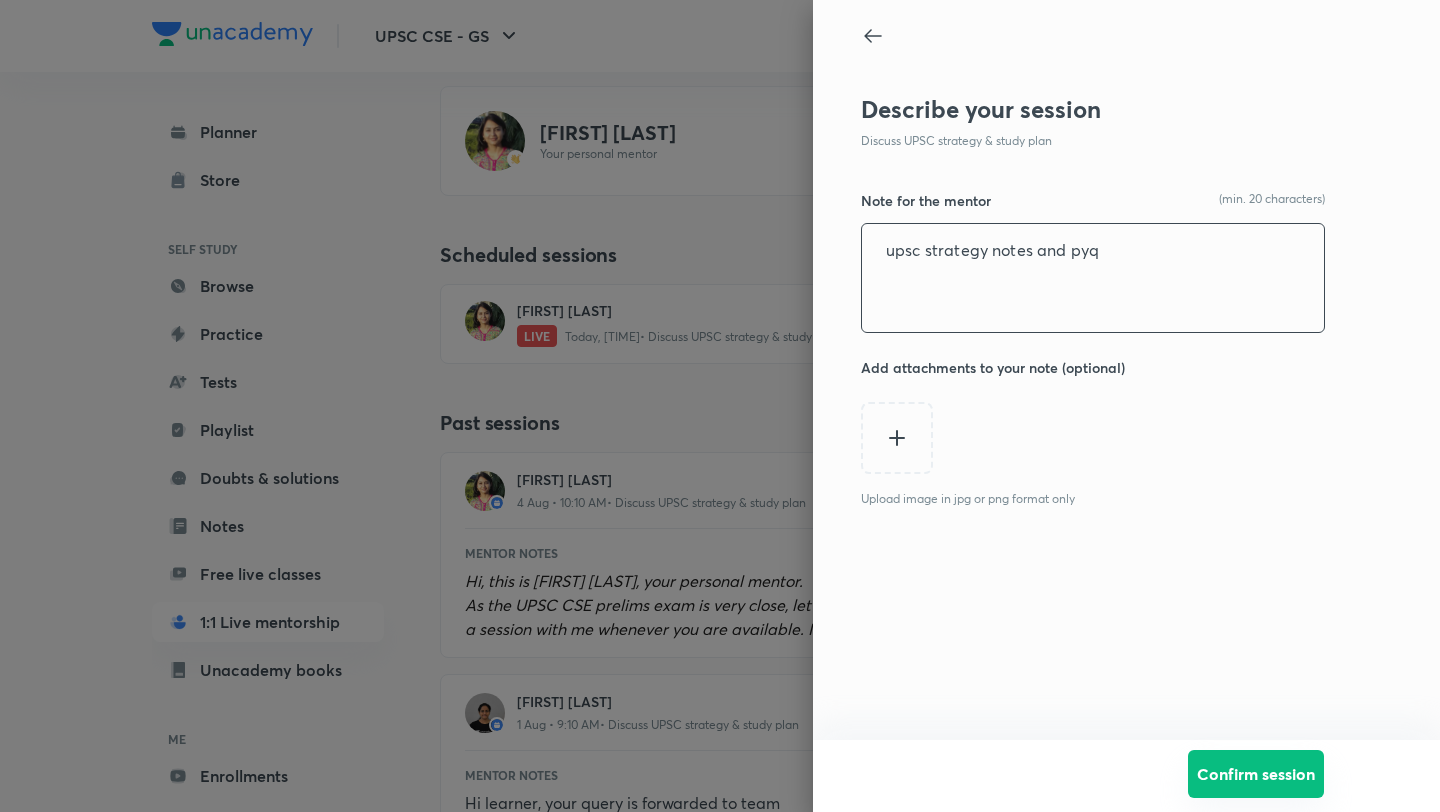 type on "upsc strategy notes and pyq" 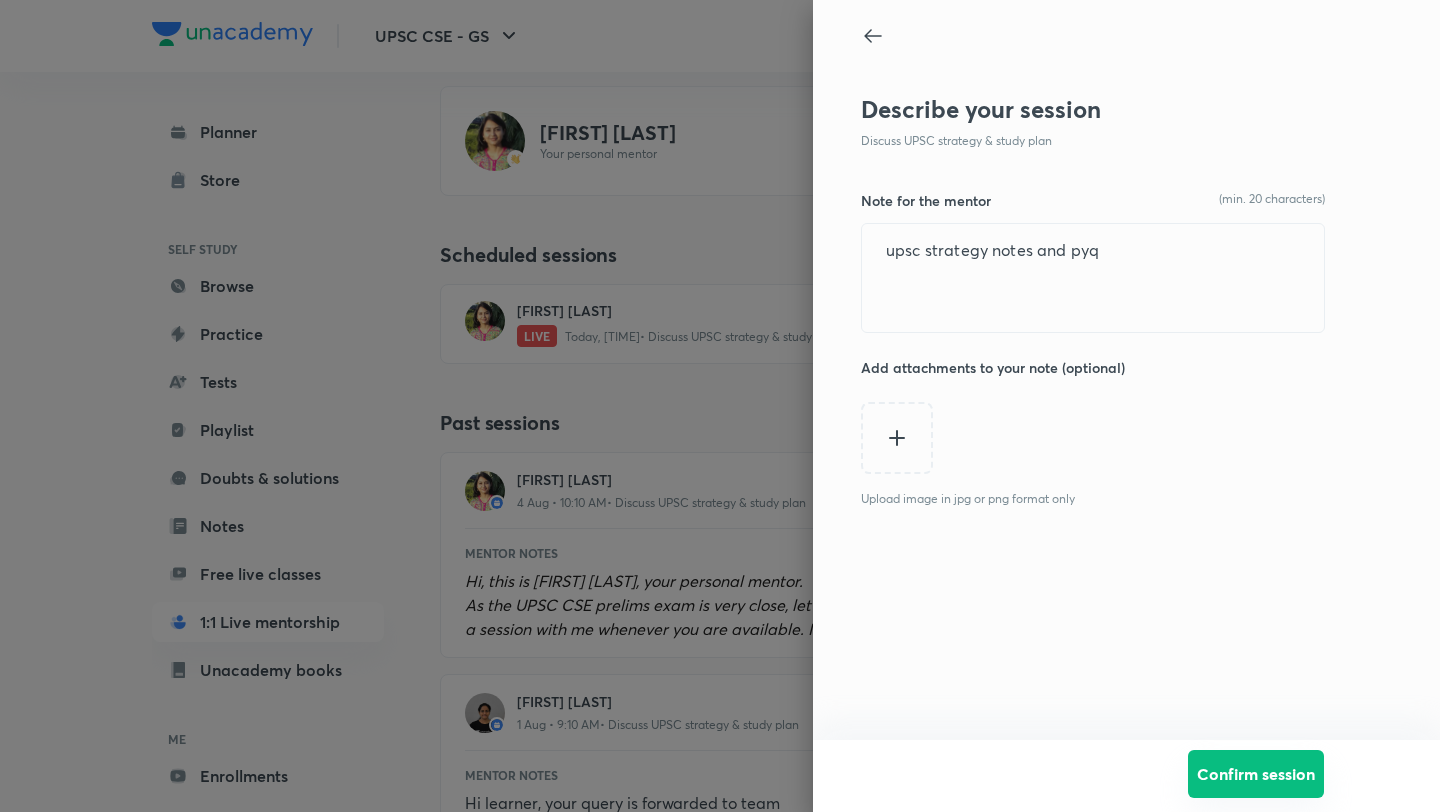 click on "Confirm session" at bounding box center (1256, 774) 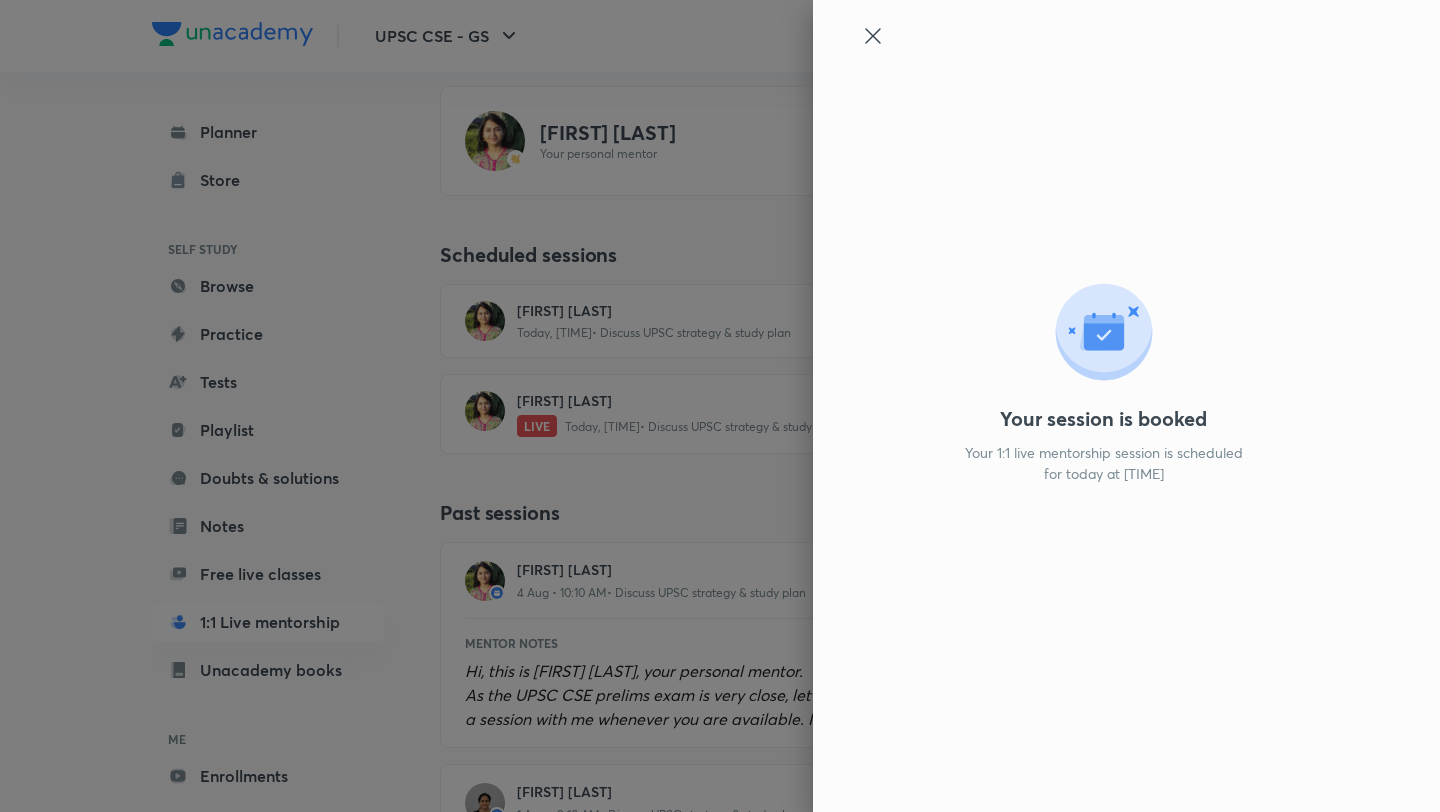 click 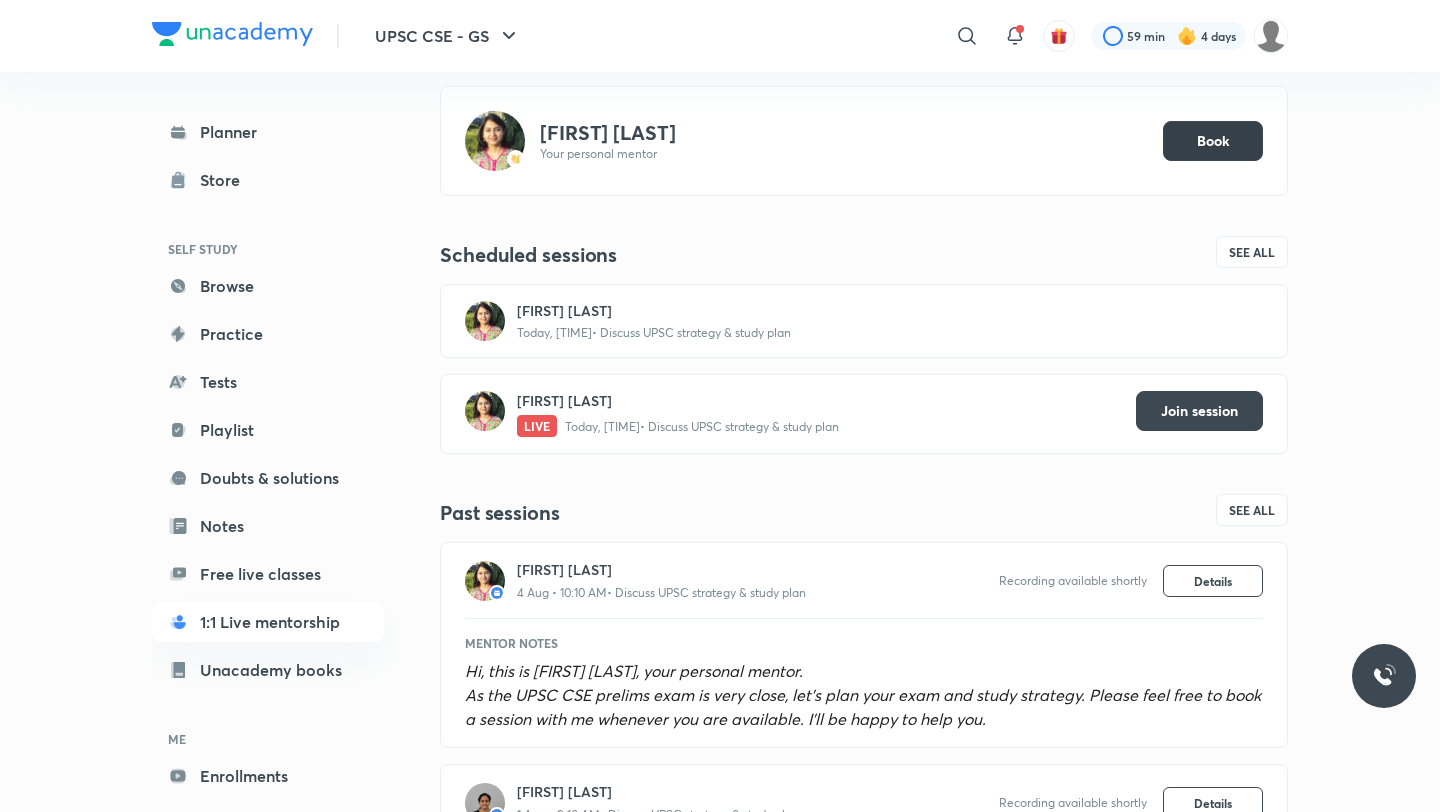 scroll, scrollTop: 0, scrollLeft: 0, axis: both 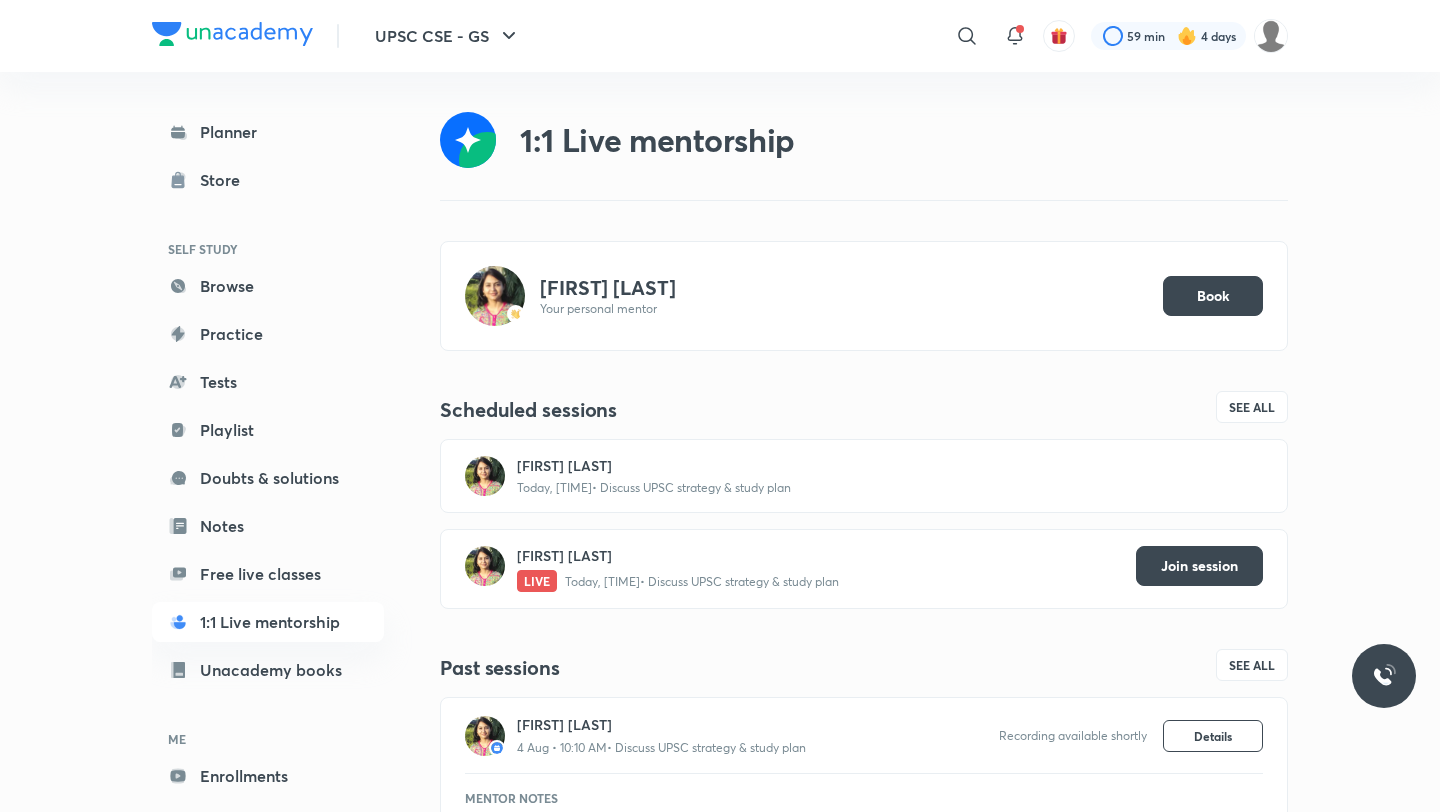 click on "1:1 Live mentorship" at bounding box center [864, 140] 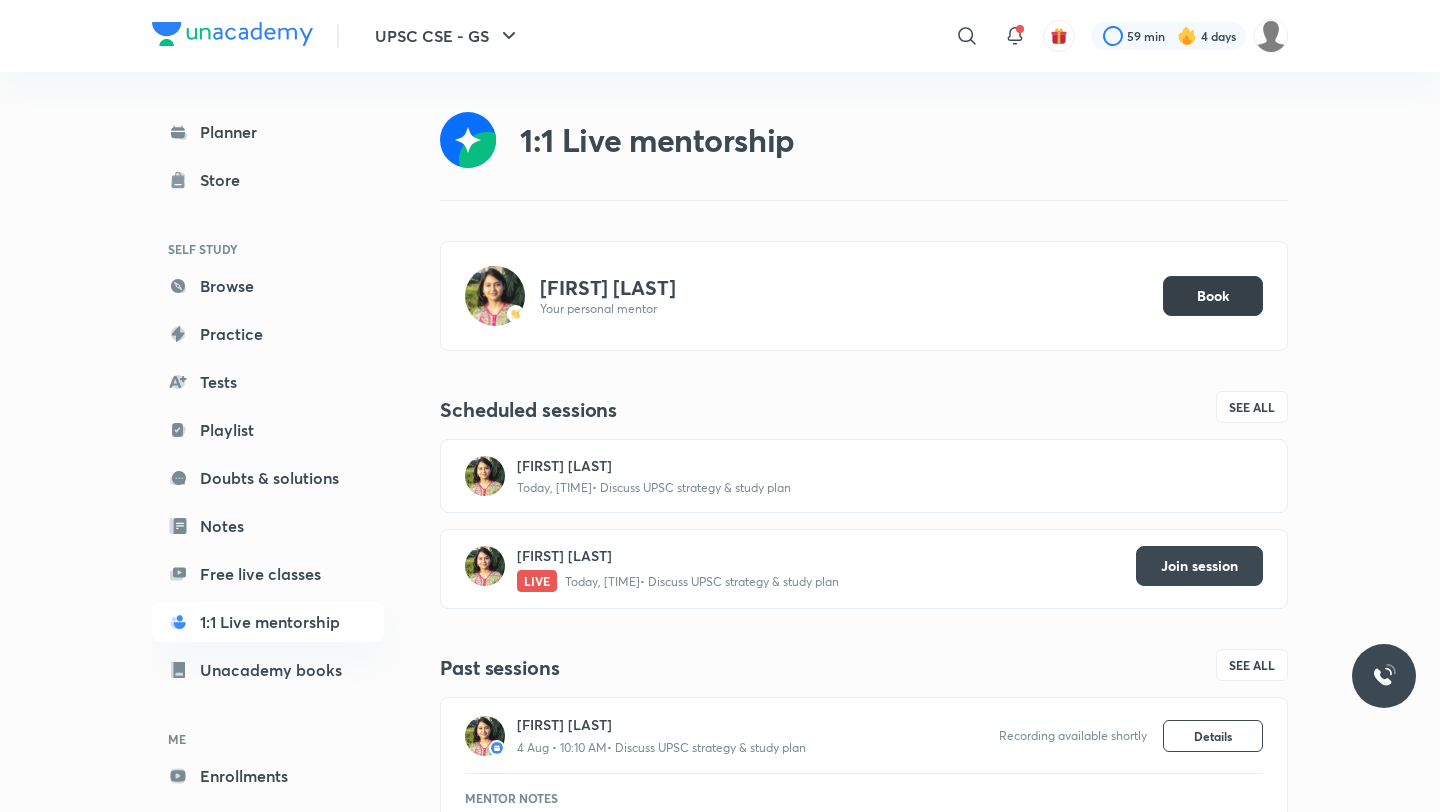click on "Book" at bounding box center (1213, 296) 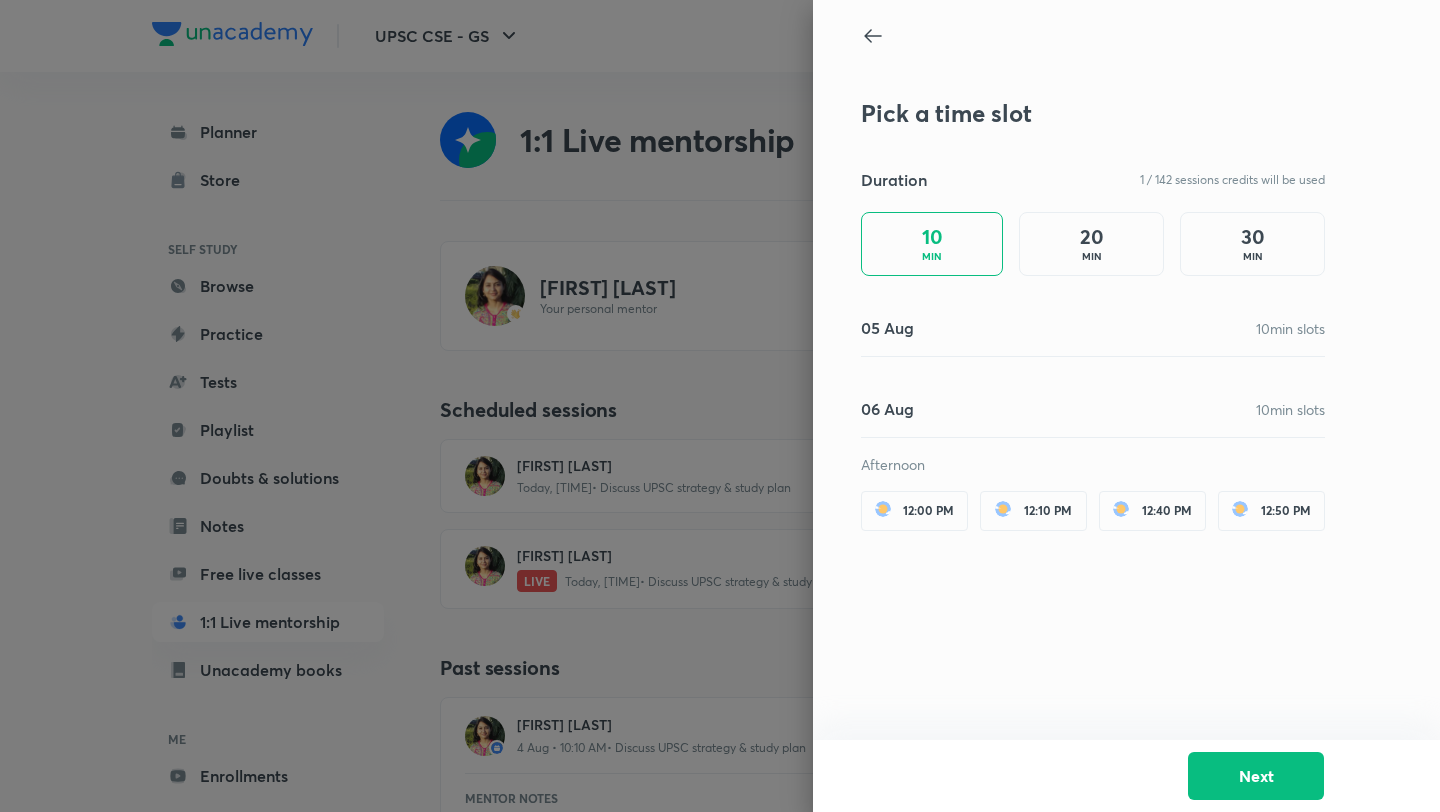 click at bounding box center (1093, 356) 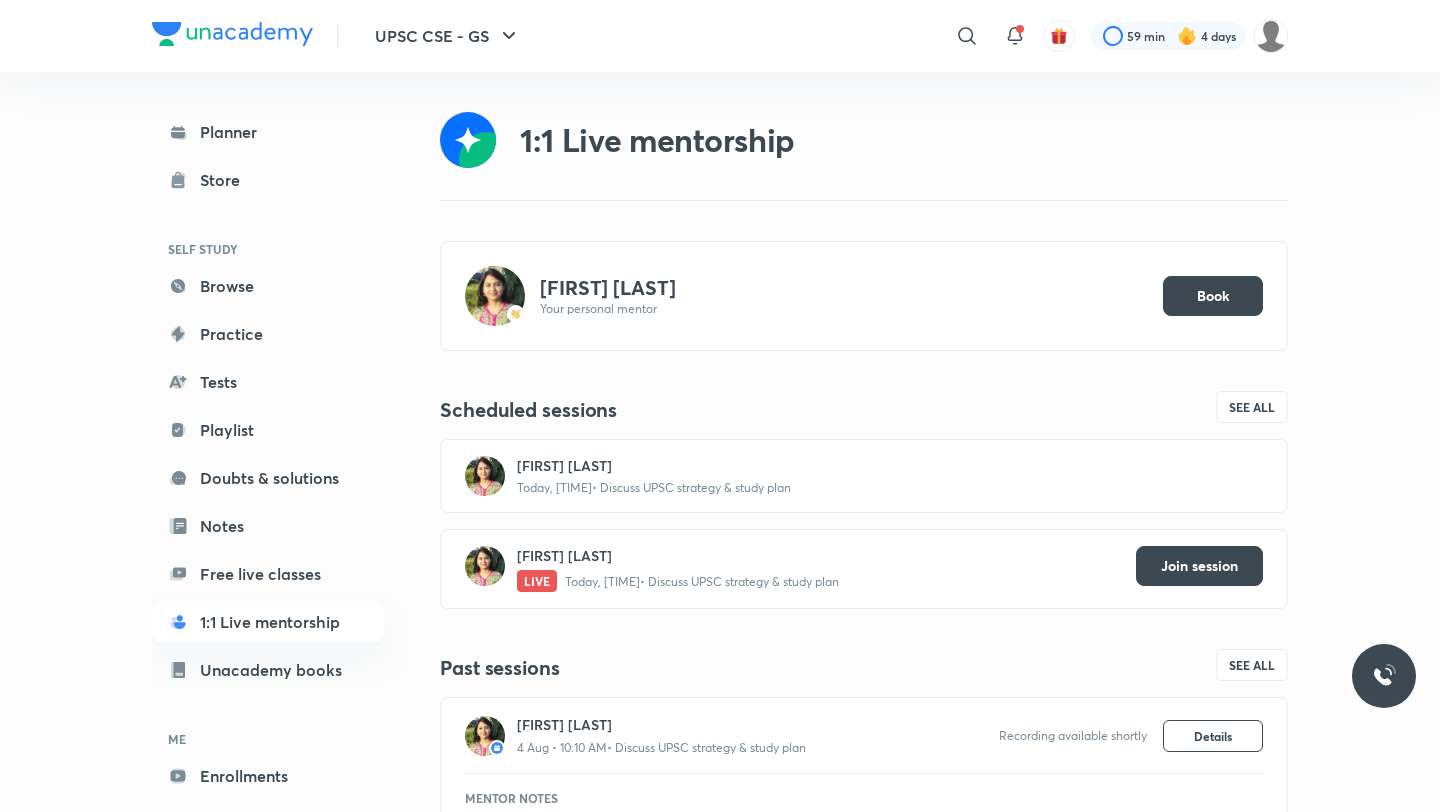 click on "LIVE Today, 10:40 AM  • Discuss UPSC strategy & study plan" at bounding box center (826, 581) 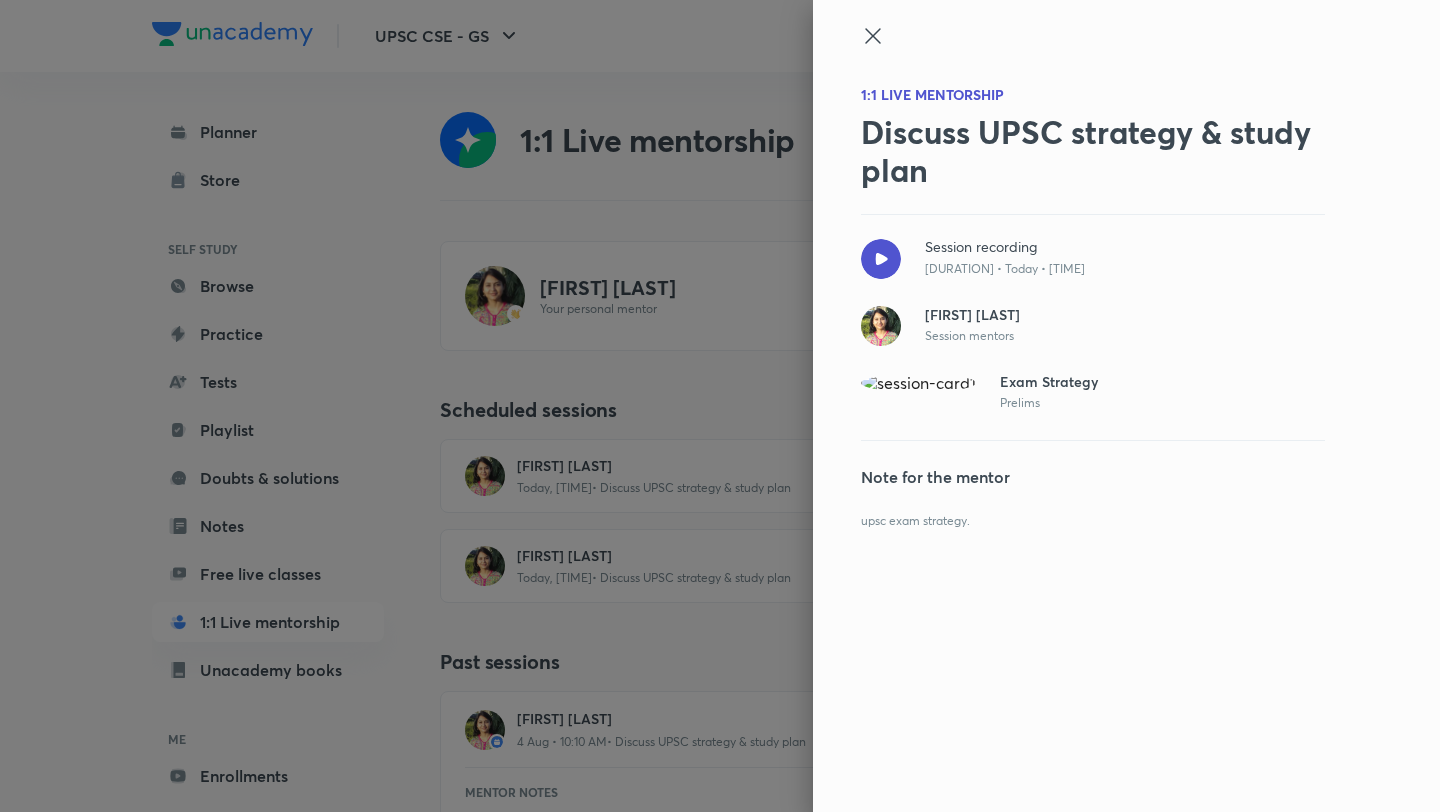 click 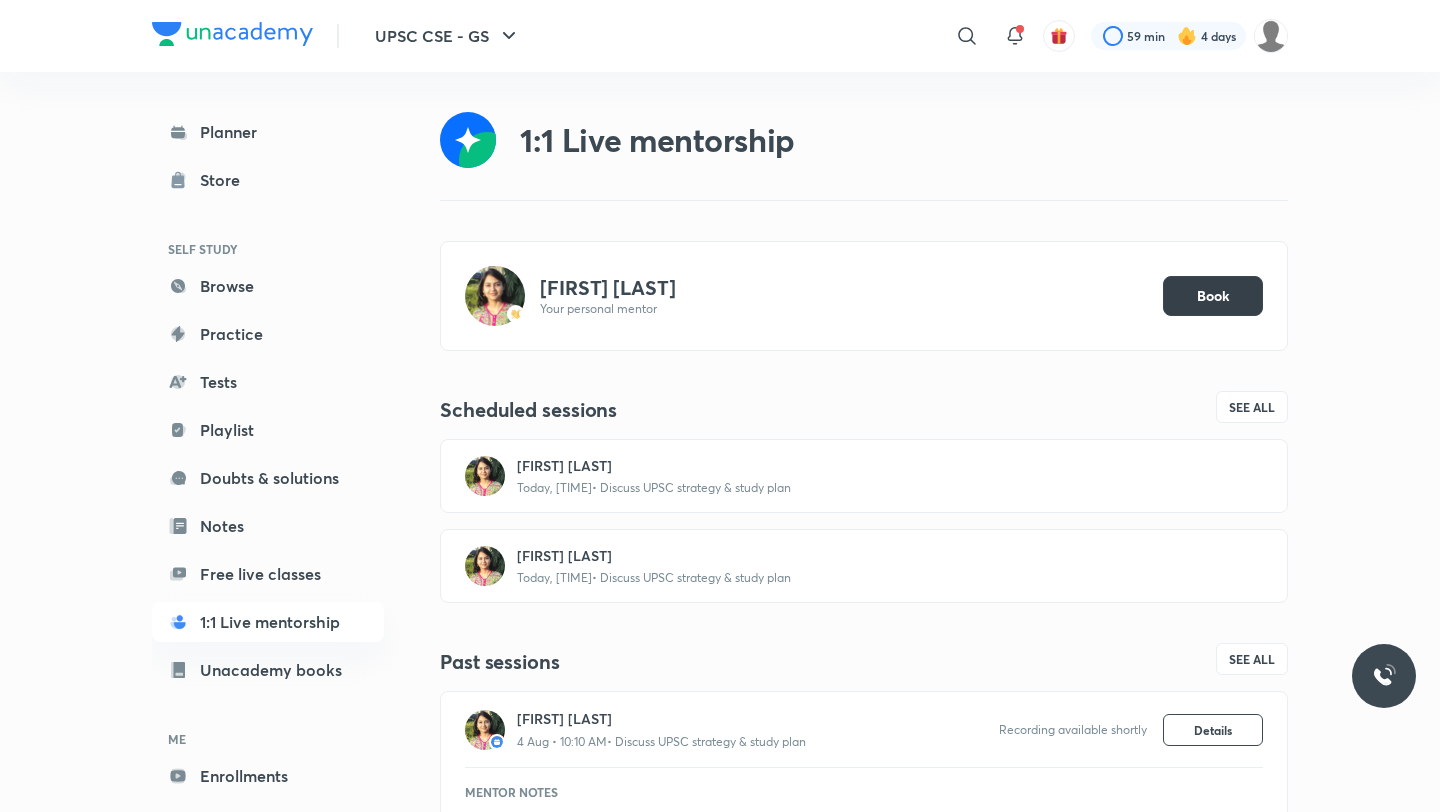 click on "Book" at bounding box center (1213, 296) 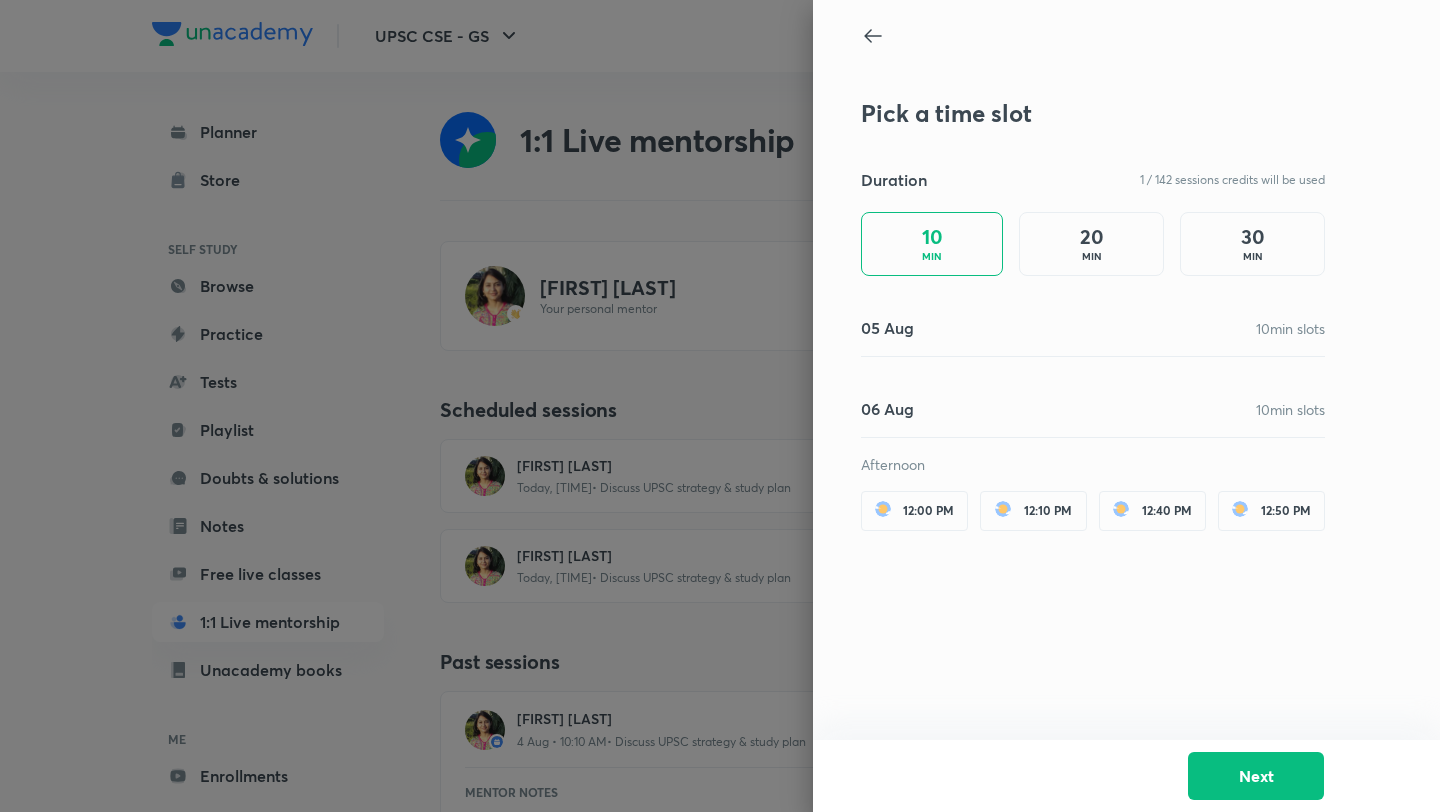 click 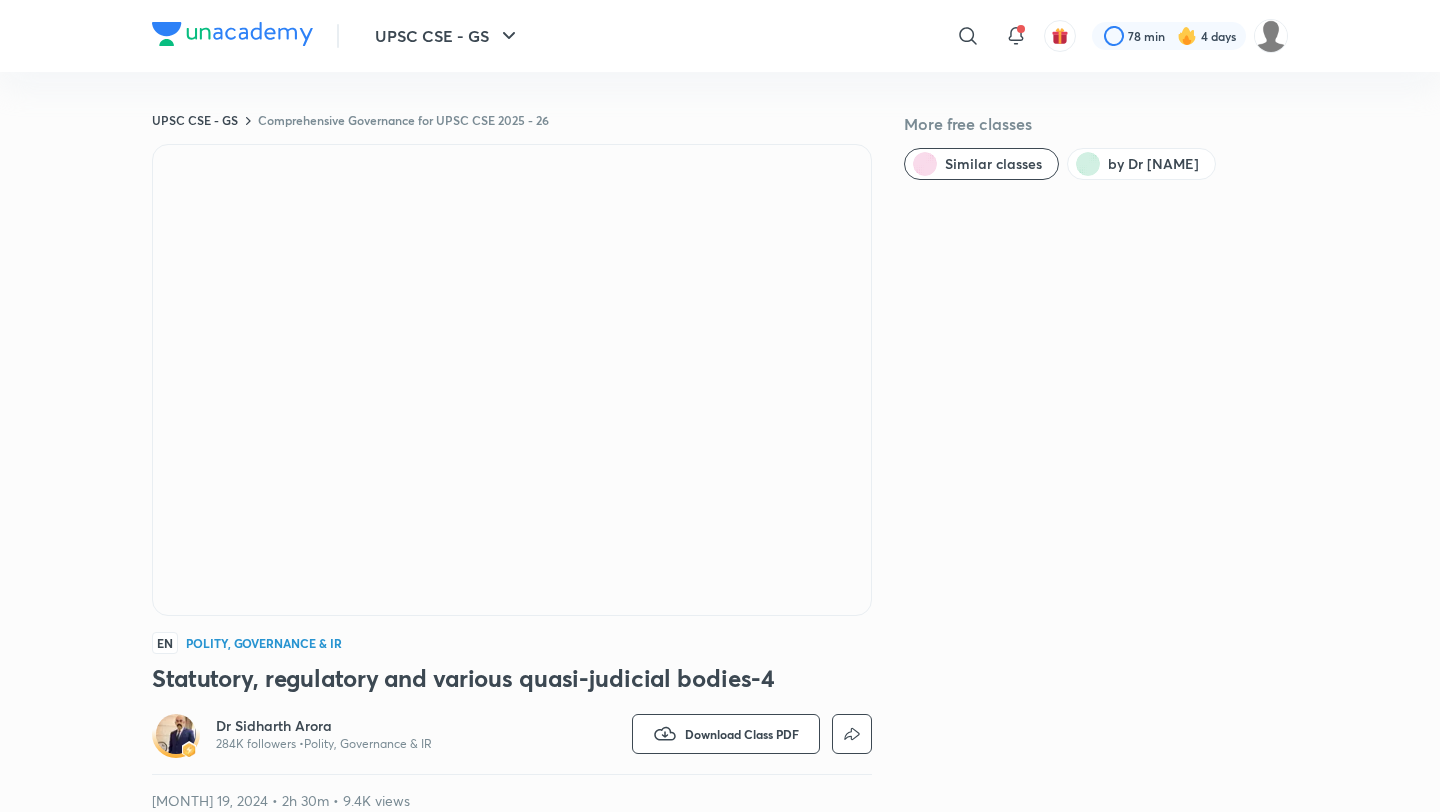 scroll, scrollTop: 0, scrollLeft: 0, axis: both 